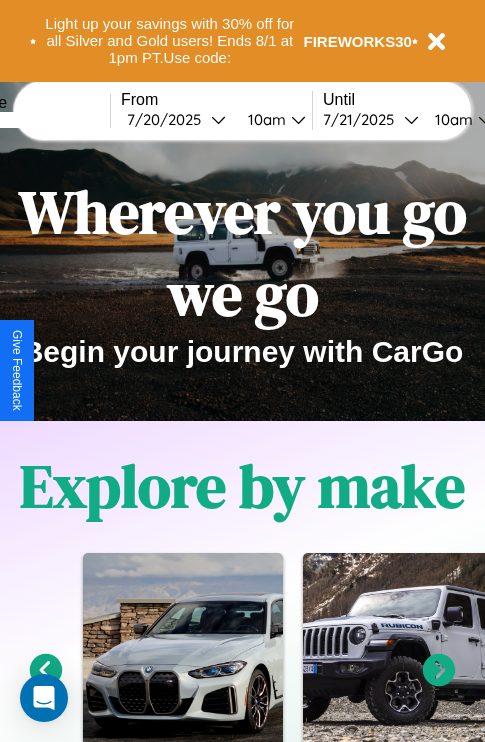 scroll, scrollTop: 308, scrollLeft: 0, axis: vertical 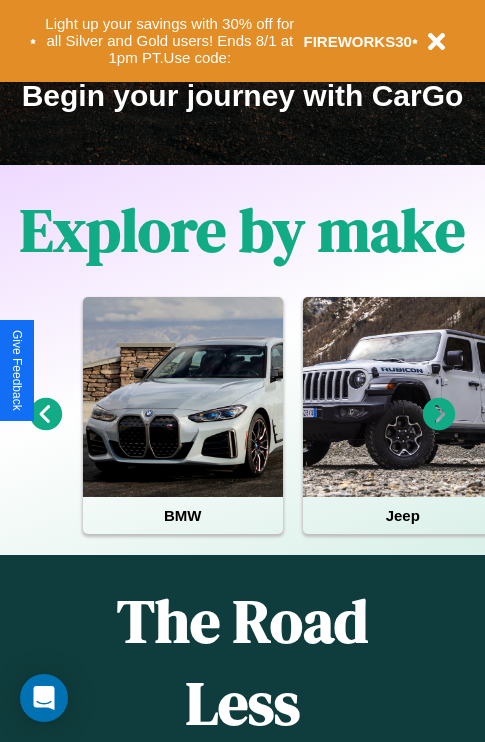 click 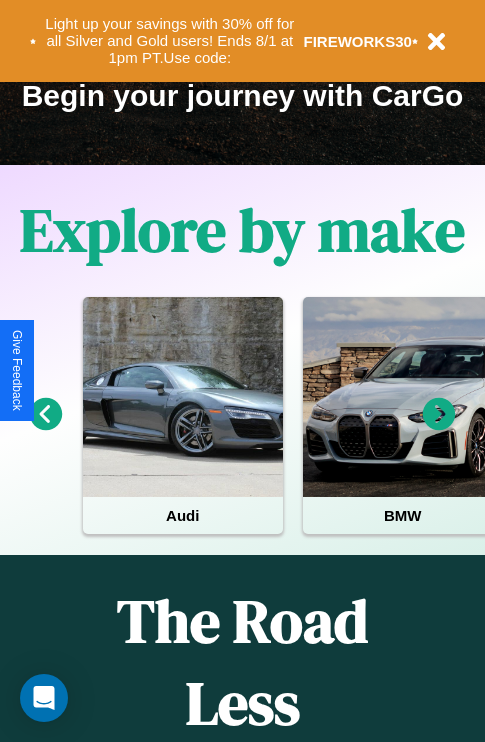 click 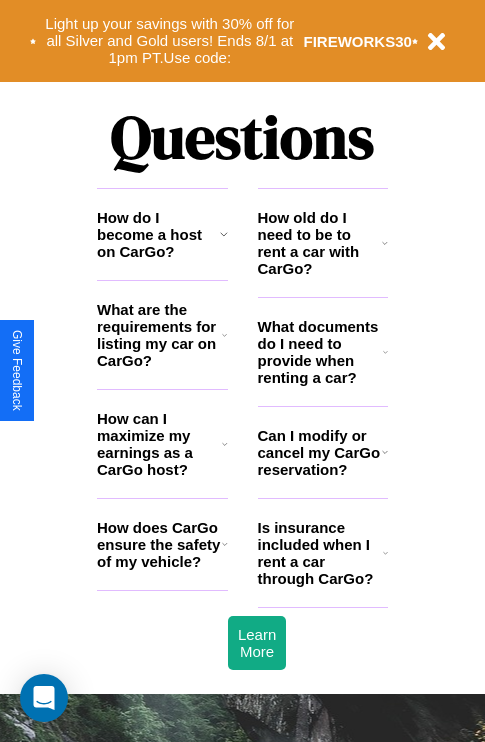 scroll, scrollTop: 2423, scrollLeft: 0, axis: vertical 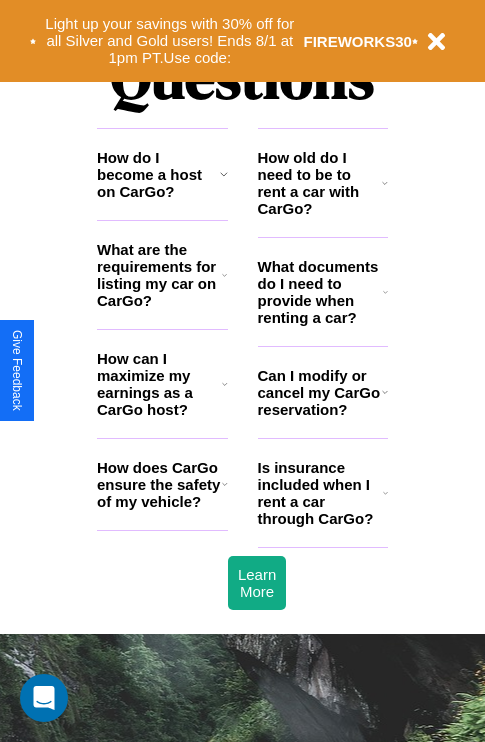 click 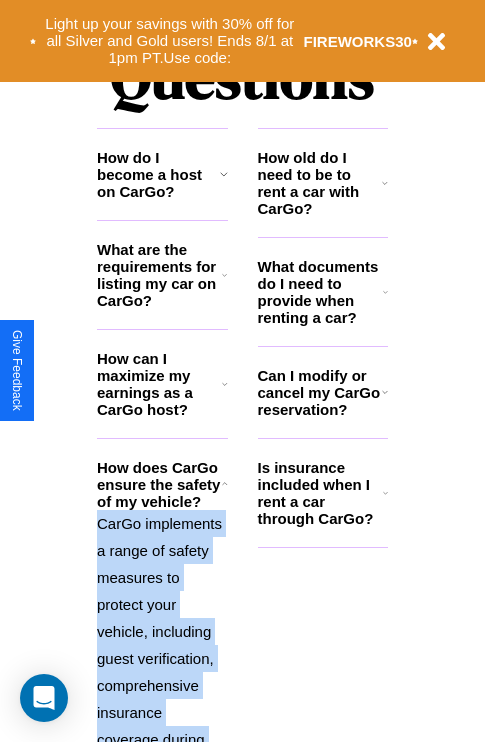 click on "CarGo implements a range of safety measures to protect your vehicle, including guest verification, comprehensive insurance coverage during rentals, and a security deposit system. Additionally, we encourage hosts to review guests' profiles and ratings before accepting booking requests." at bounding box center [162, 753] 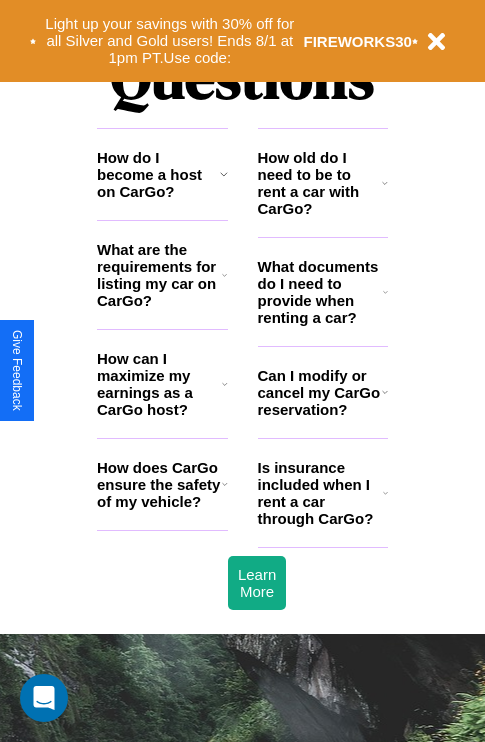 click 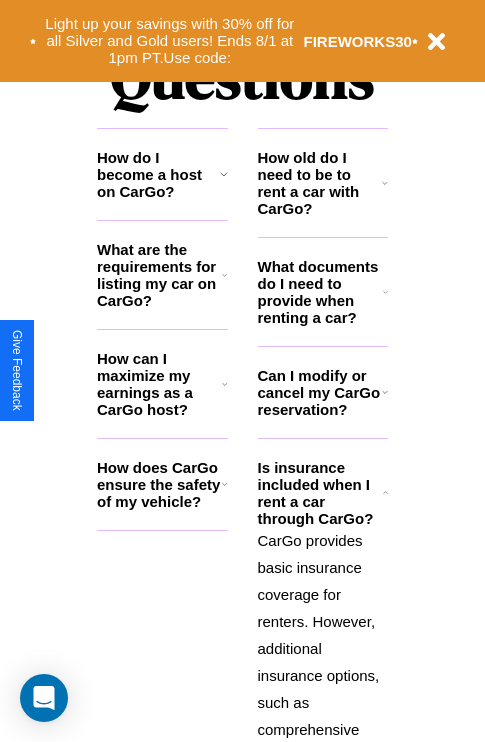 click 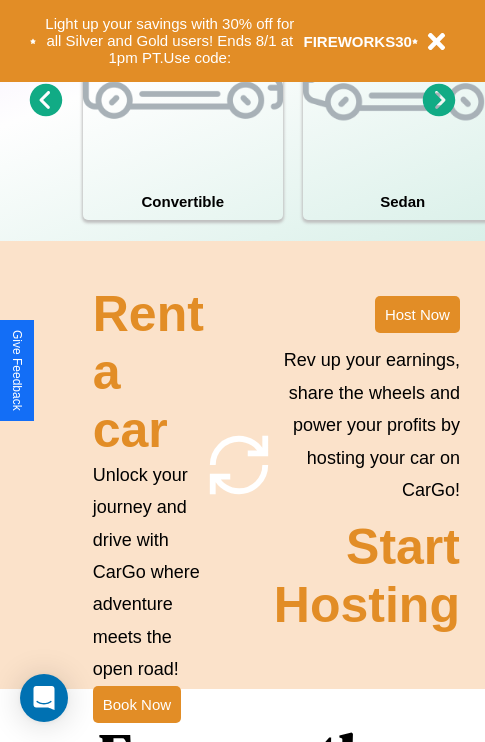 scroll, scrollTop: 1558, scrollLeft: 0, axis: vertical 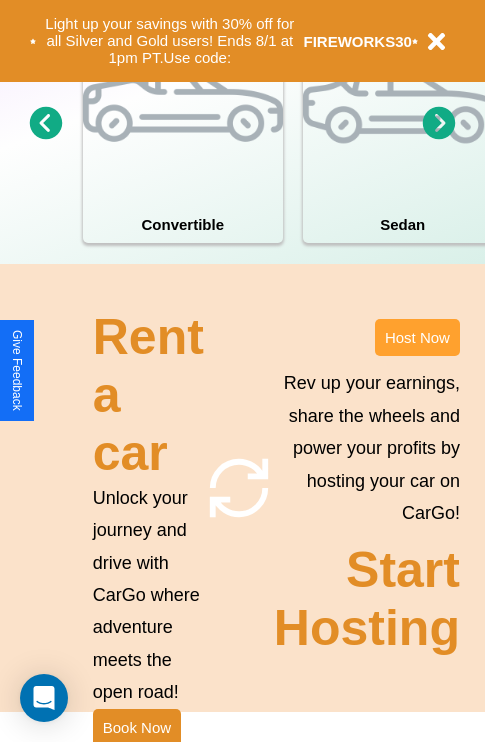 click on "Host Now" at bounding box center [417, 337] 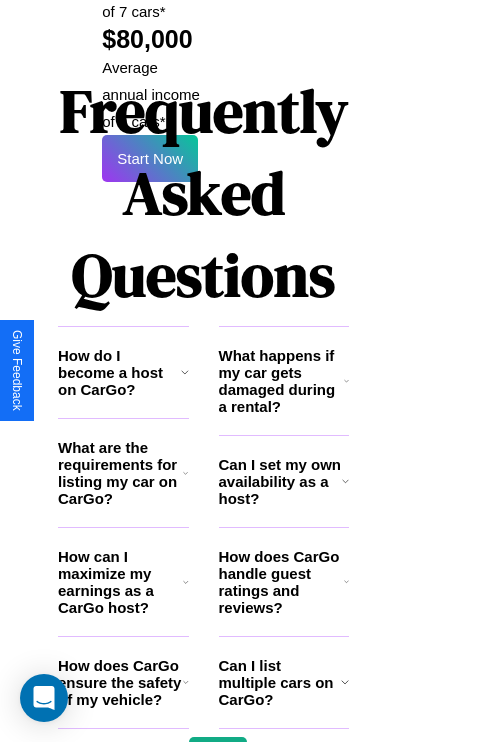 scroll, scrollTop: 3255, scrollLeft: 39, axis: both 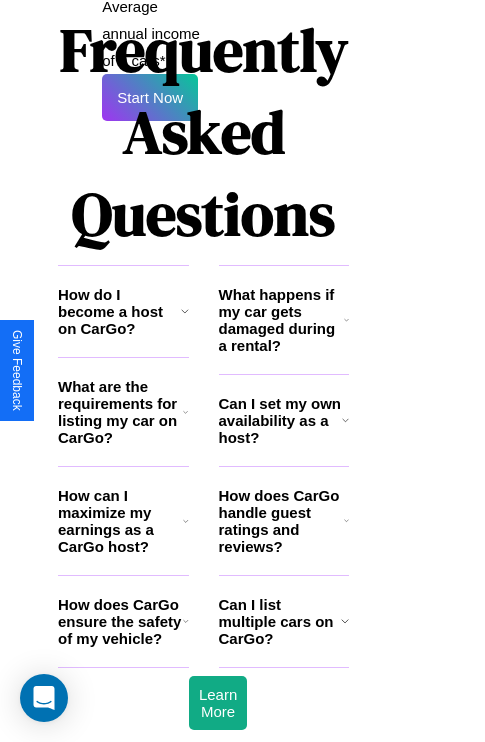 click 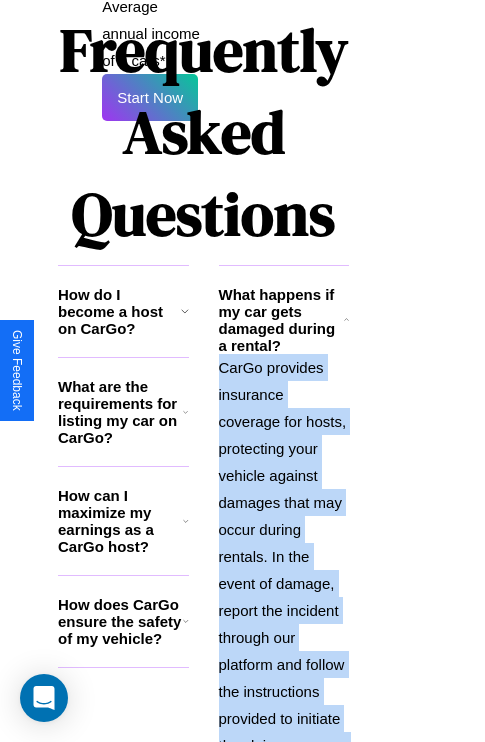 scroll, scrollTop: 3463, scrollLeft: 39, axis: both 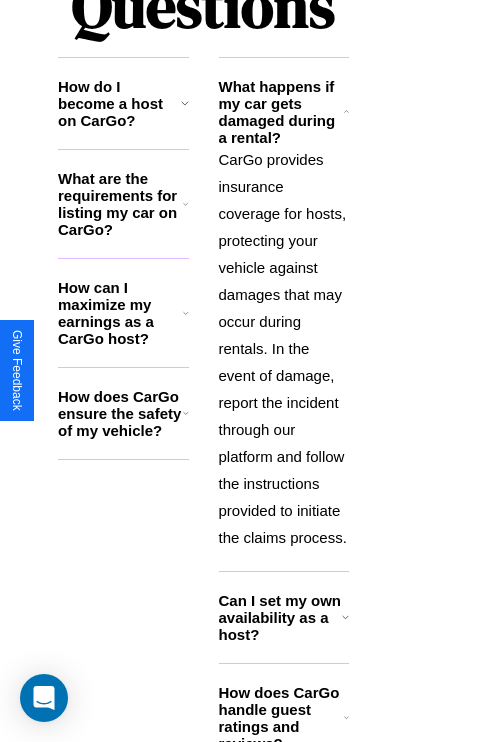 click on "How does CarGo handle guest ratings and reviews?" at bounding box center (281, 718) 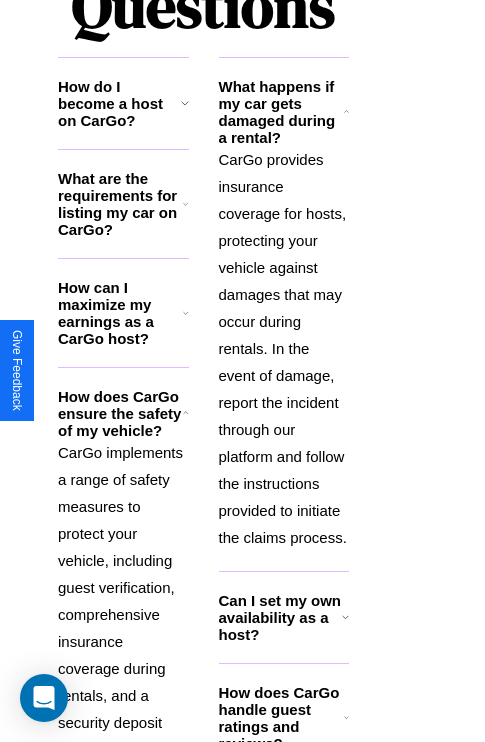 click on "CarGo provides insurance coverage for hosts, protecting your vehicle against damages that may occur during rentals. In the event of damage, report the incident through our platform and follow the instructions provided to initiate the claims process." at bounding box center [284, 348] 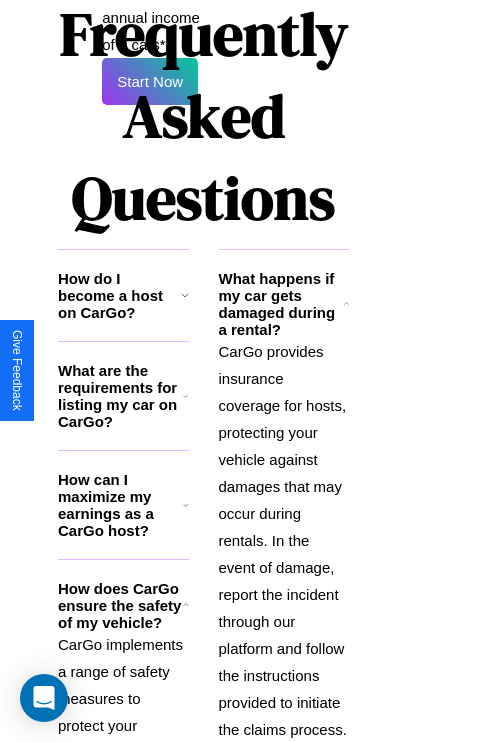 scroll, scrollTop: 35, scrollLeft: 39, axis: both 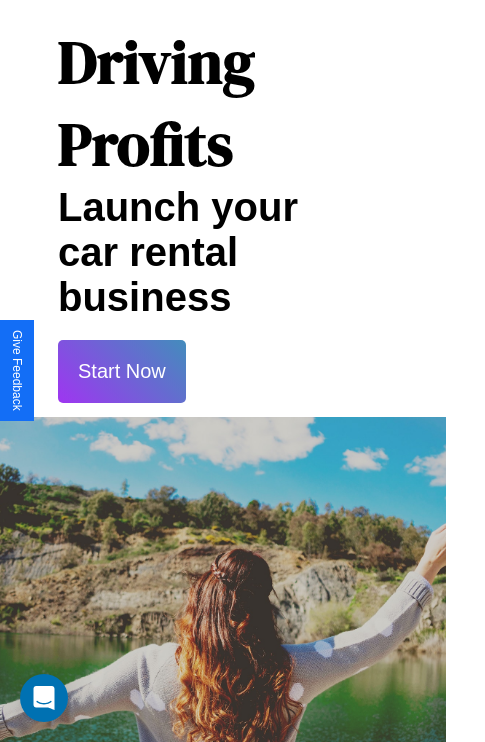 click on "Start Now" at bounding box center [122, 371] 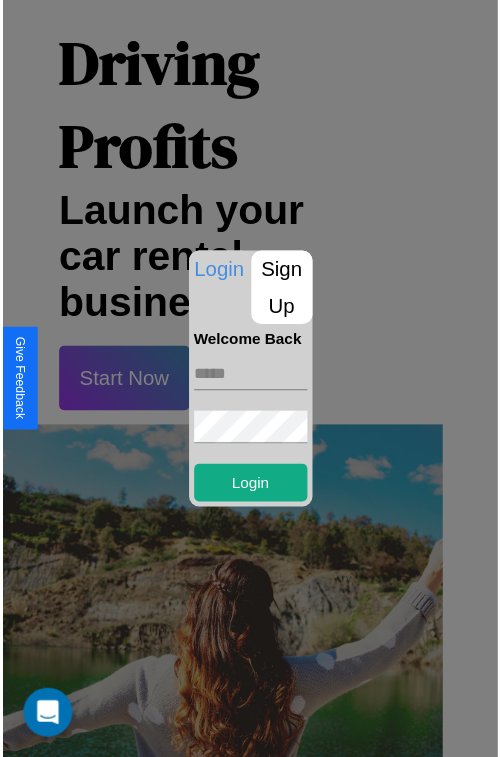 scroll, scrollTop: 35, scrollLeft: 34, axis: both 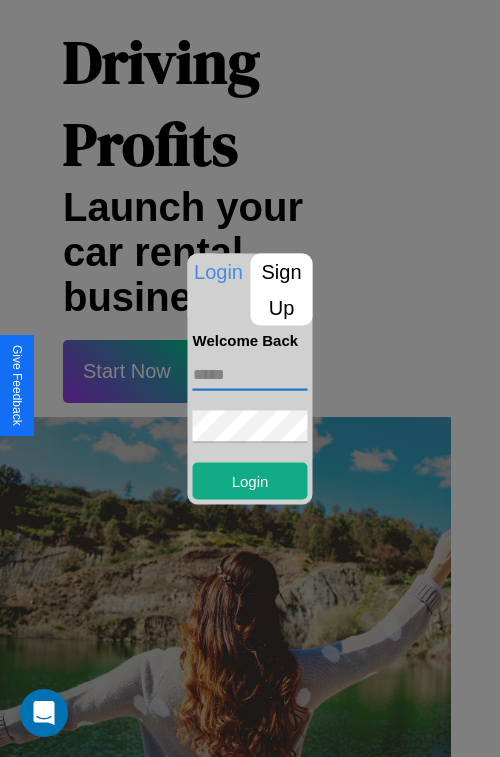 click at bounding box center [250, 374] 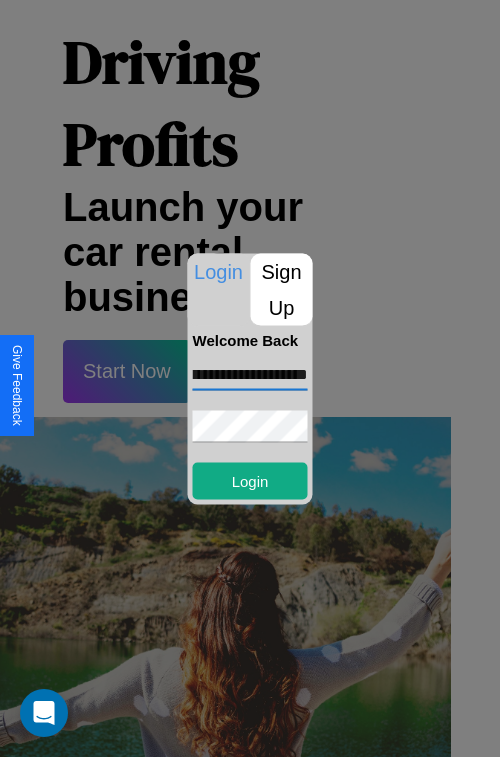 scroll, scrollTop: 0, scrollLeft: 60, axis: horizontal 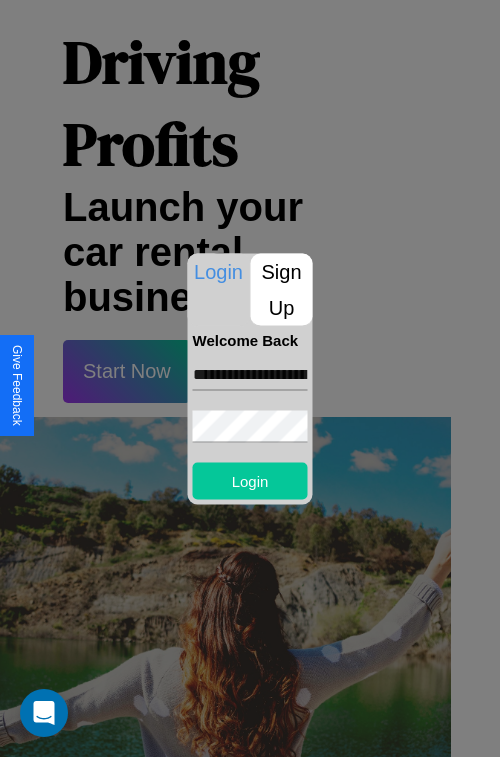 click on "Login" at bounding box center [250, 480] 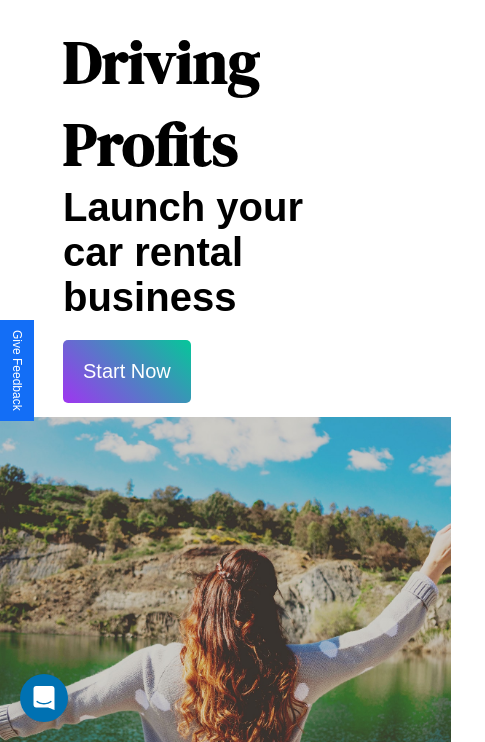 scroll, scrollTop: 37, scrollLeft: 34, axis: both 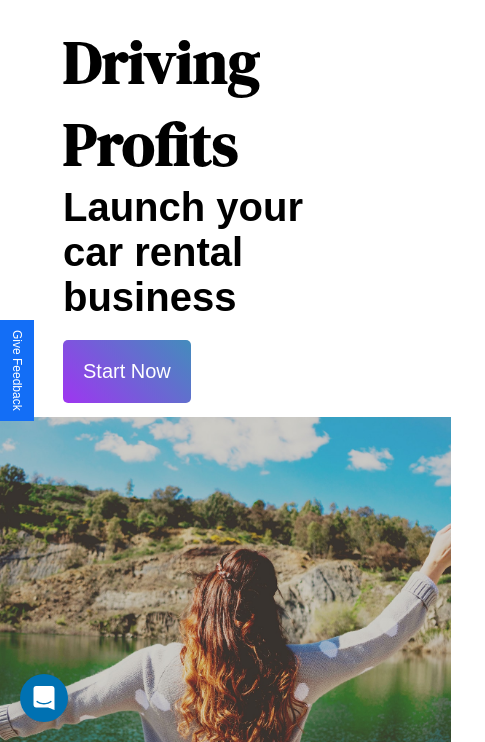 click on "Start Now" at bounding box center (127, 371) 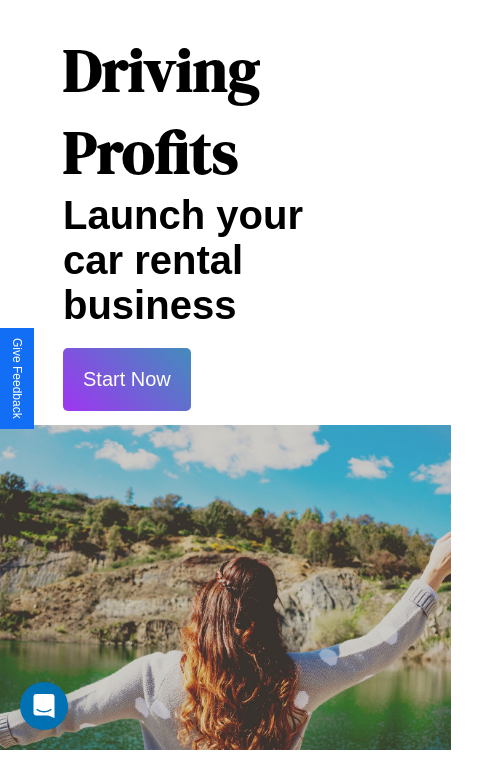 scroll, scrollTop: 0, scrollLeft: 0, axis: both 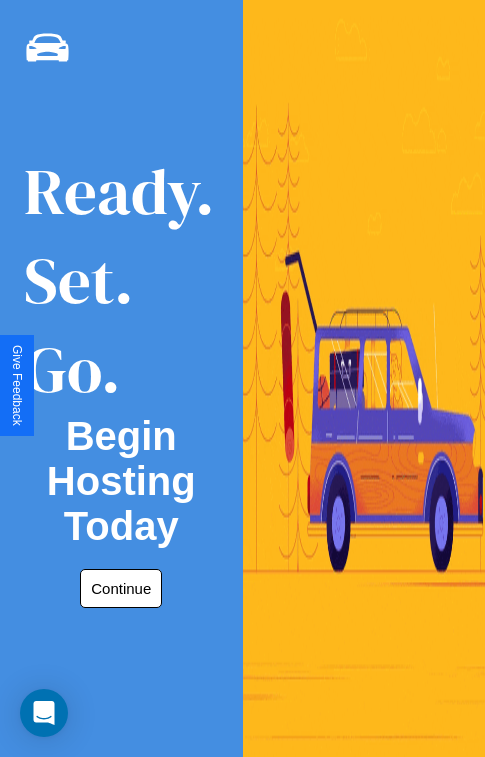 click on "Continue" at bounding box center (121, 588) 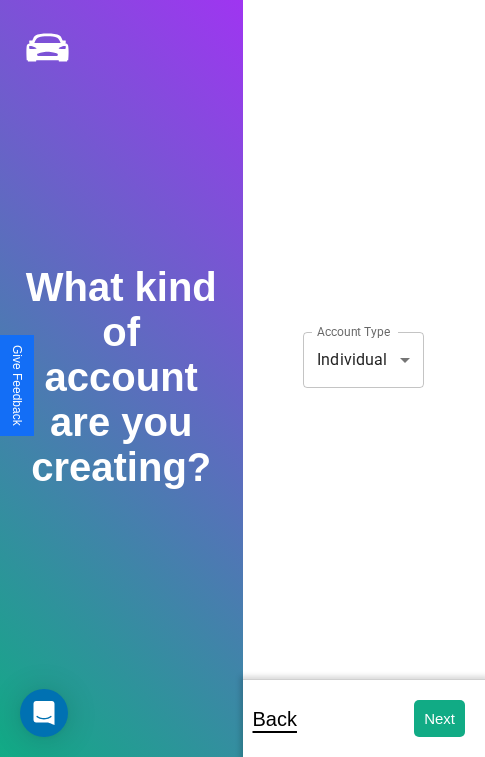 click on "**********" at bounding box center (242, 392) 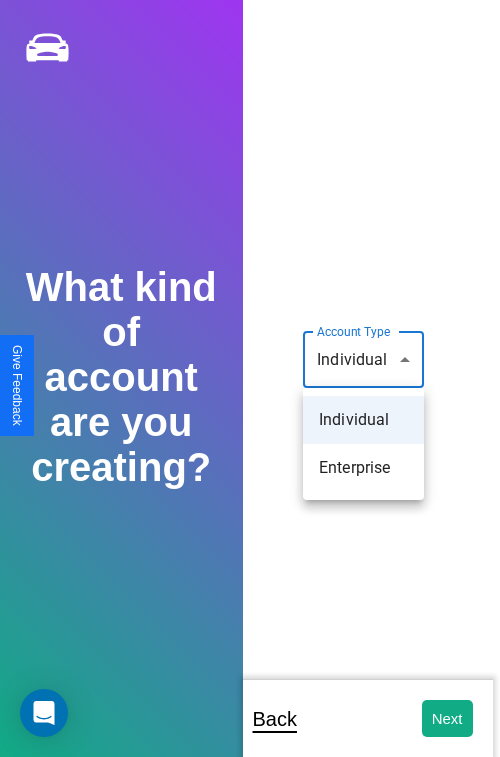 click on "Individual" at bounding box center [363, 420] 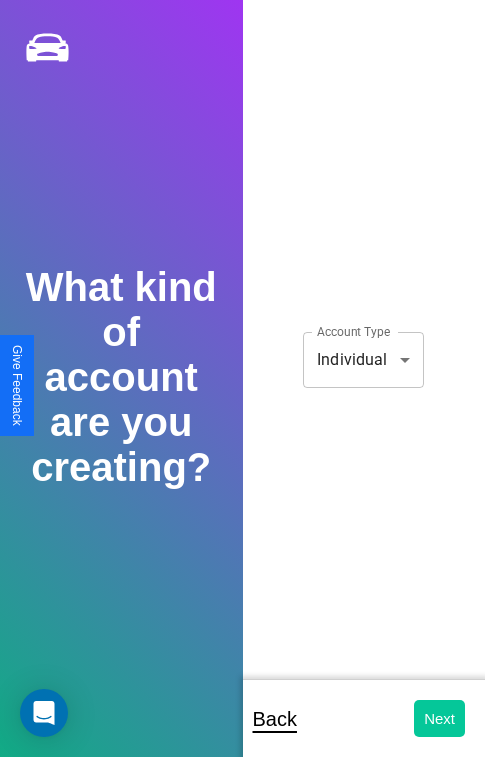 click on "Next" at bounding box center (439, 718) 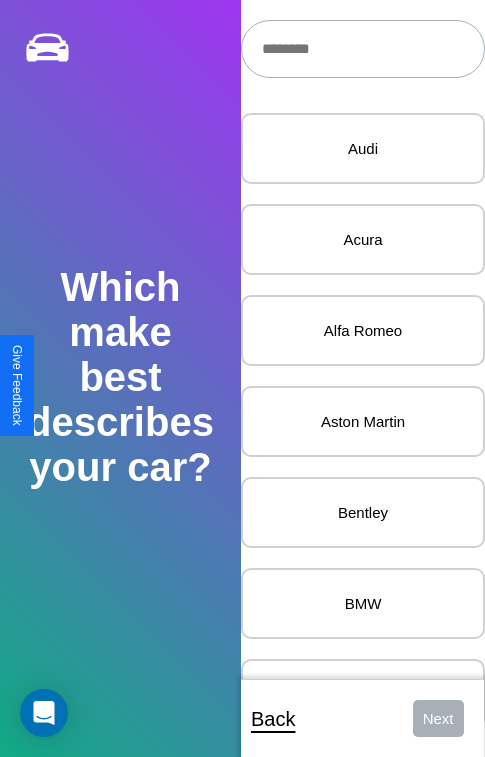 scroll, scrollTop: 27, scrollLeft: 0, axis: vertical 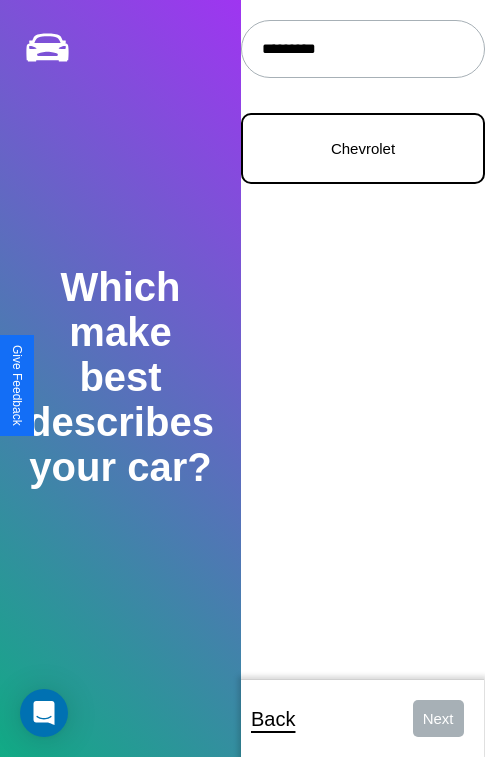 type on "*********" 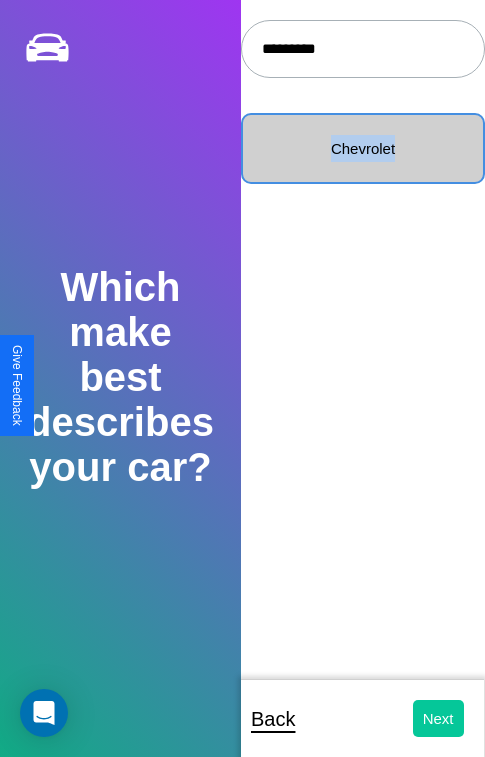 click on "Next" at bounding box center (438, 718) 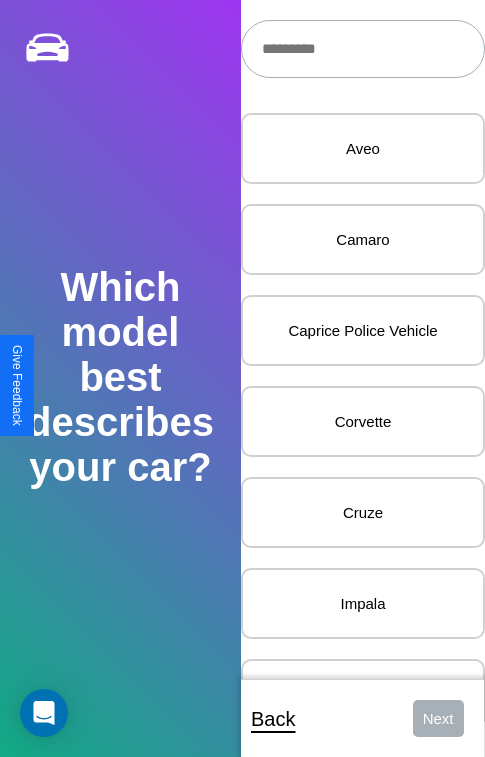 click at bounding box center (363, 49) 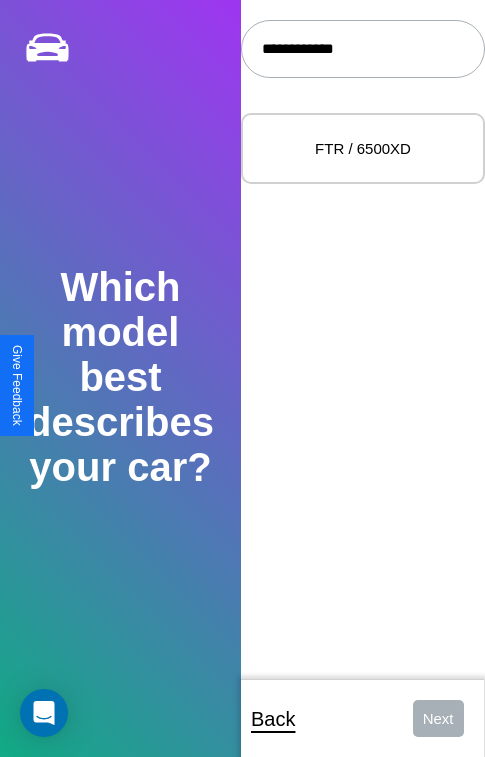 type on "**********" 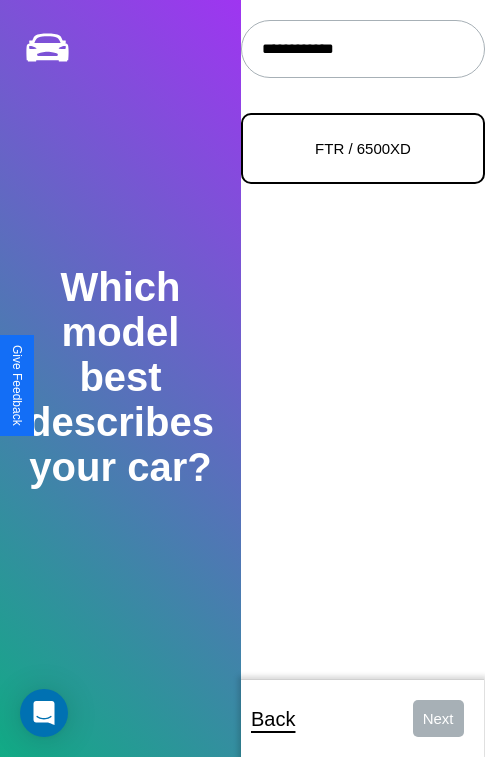 click on "FTR / 6500XD" at bounding box center [363, 148] 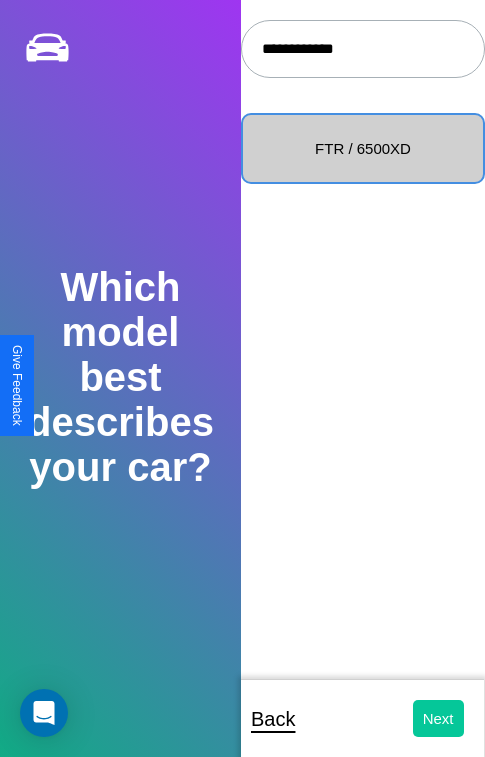click on "Next" at bounding box center (438, 718) 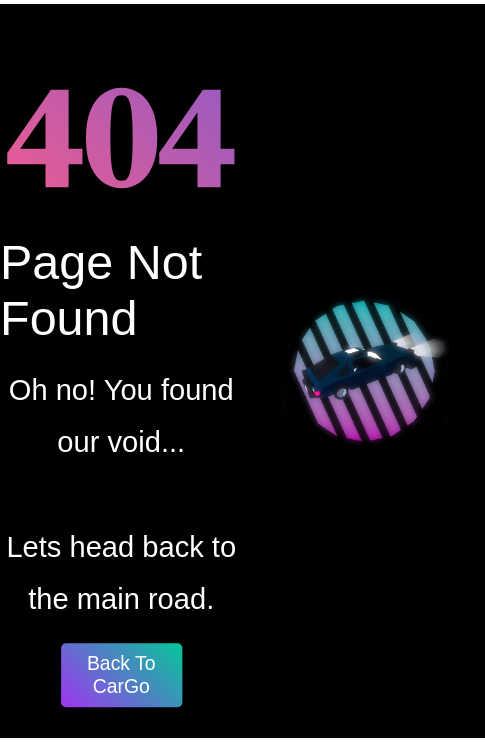 scroll, scrollTop: 0, scrollLeft: 0, axis: both 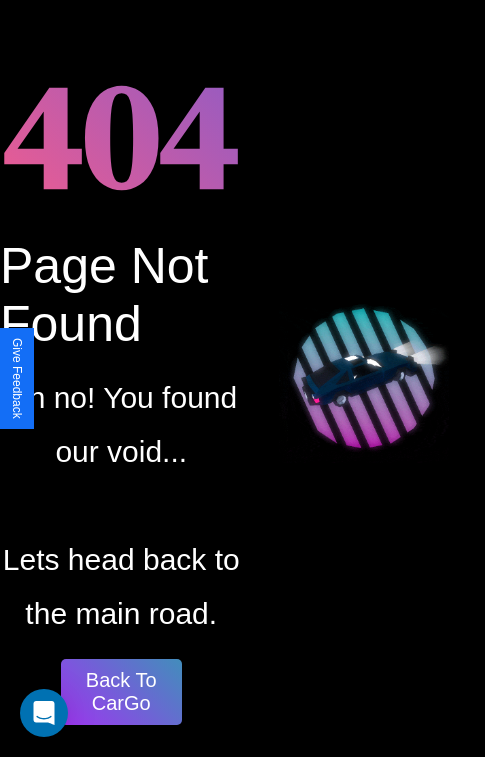 click on "Back To CarGo" at bounding box center (121, 692) 